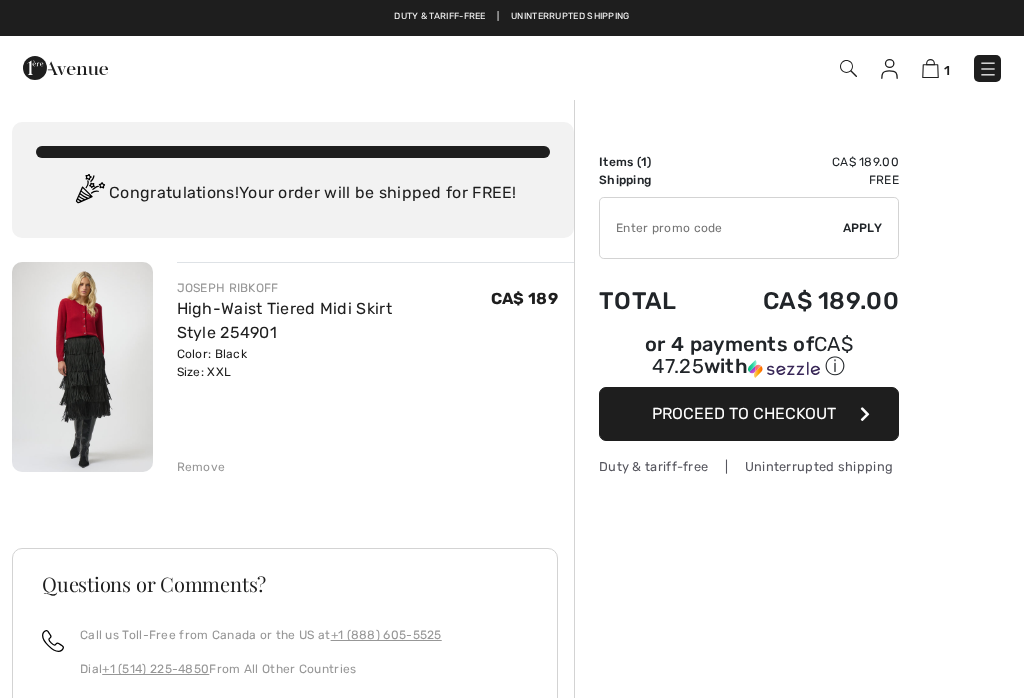 scroll, scrollTop: 0, scrollLeft: 0, axis: both 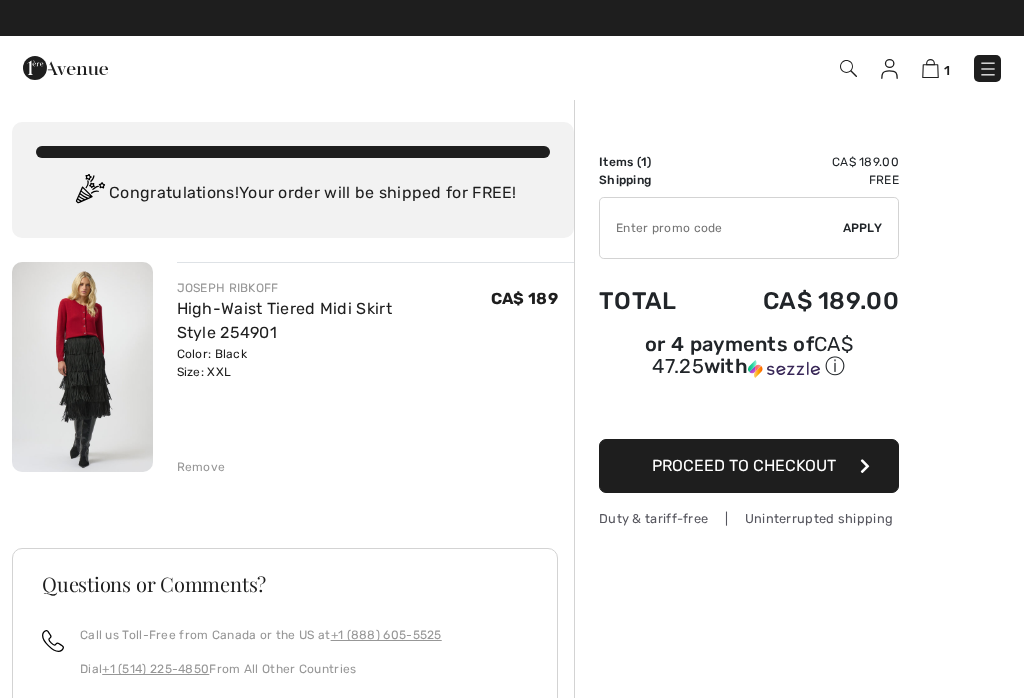 click at bounding box center [987, 68] 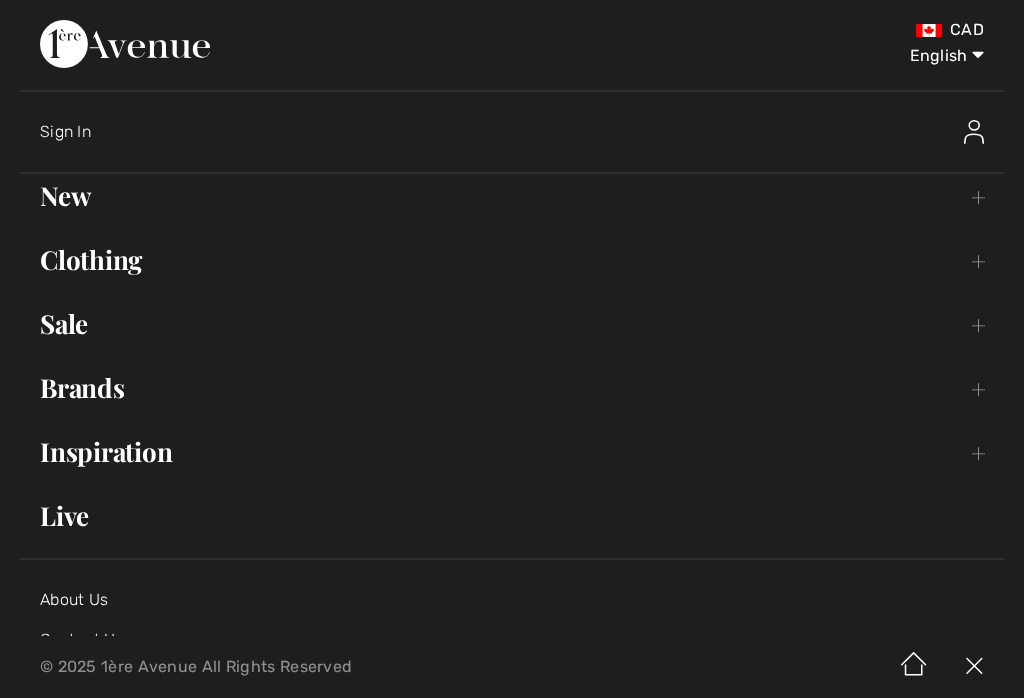 click on "Brands Open submenu" at bounding box center (512, 388) 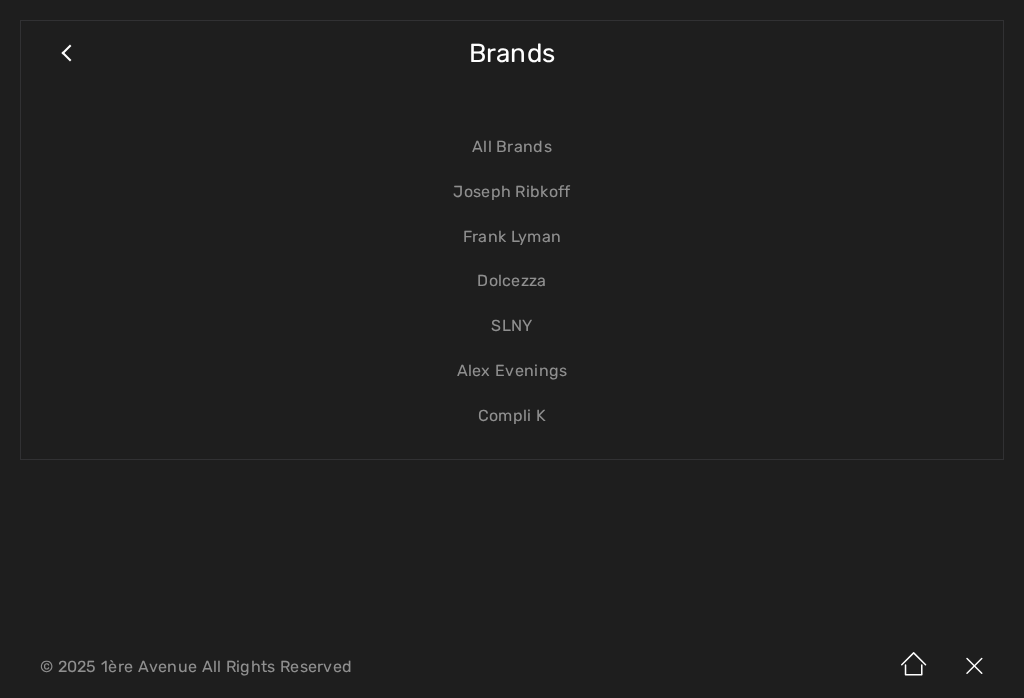 click on "Joseph Ribkoff" at bounding box center (512, 192) 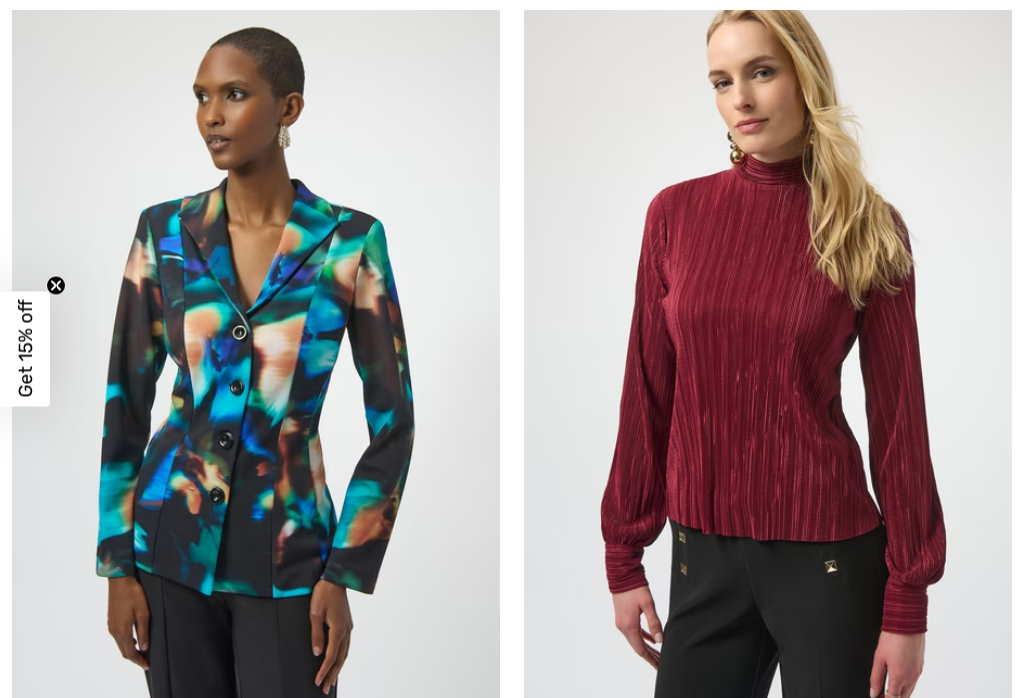 checkbox on "true" 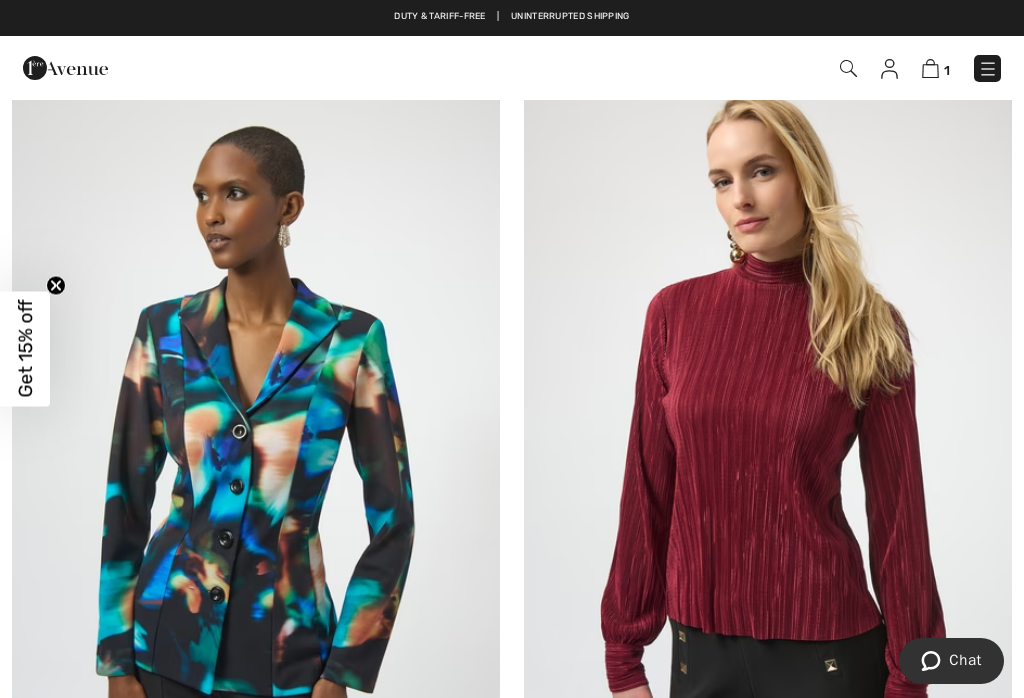 scroll, scrollTop: 0, scrollLeft: 0, axis: both 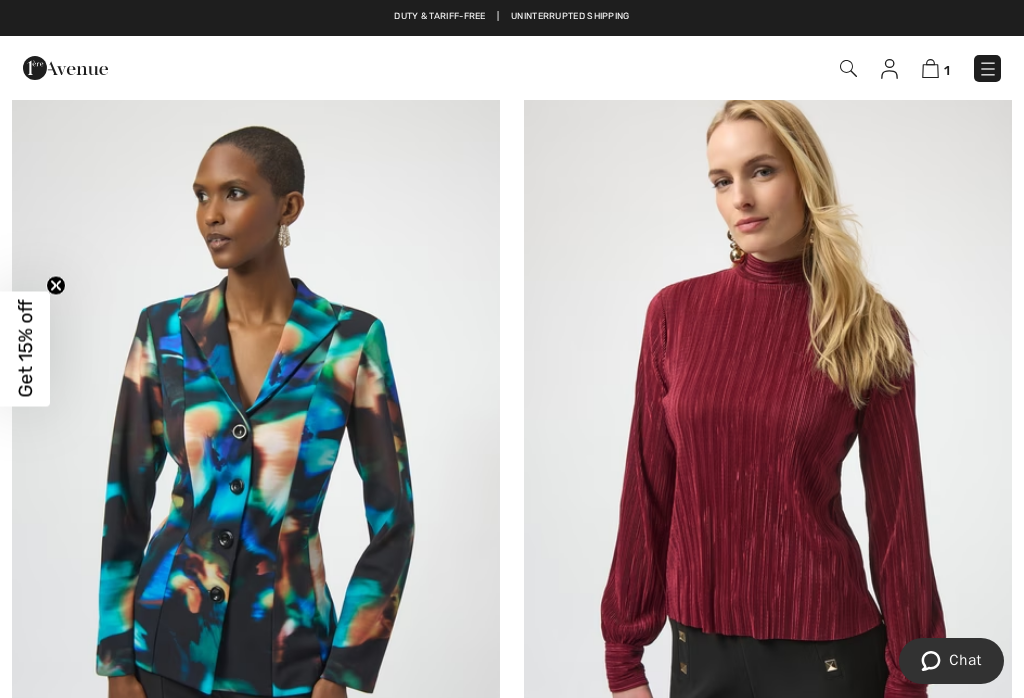 click at bounding box center (256, 438) 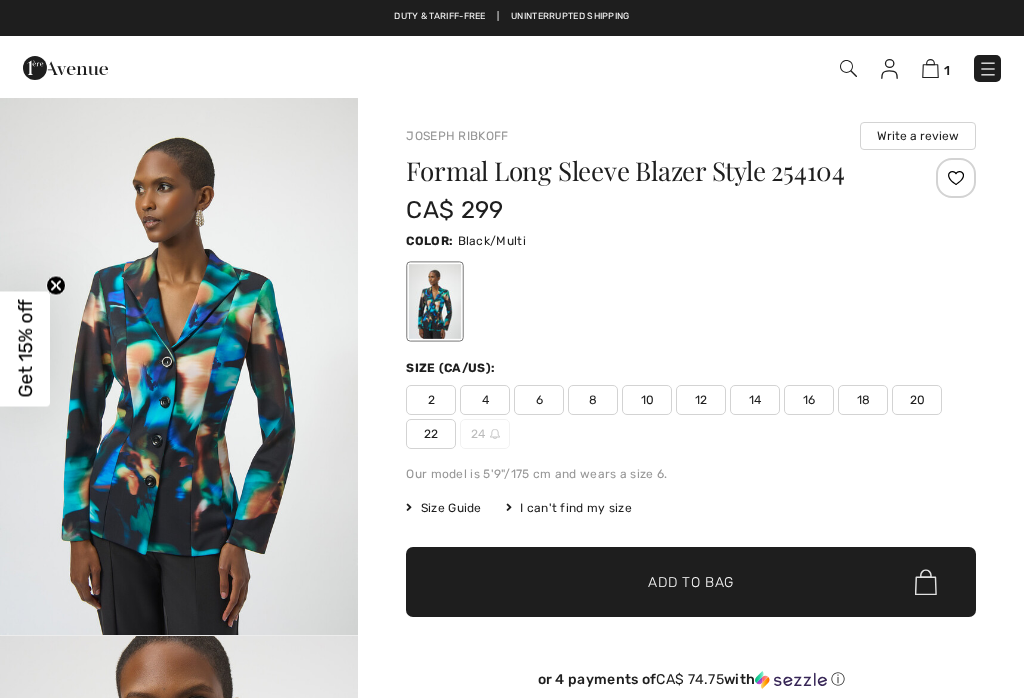 scroll, scrollTop: 0, scrollLeft: 0, axis: both 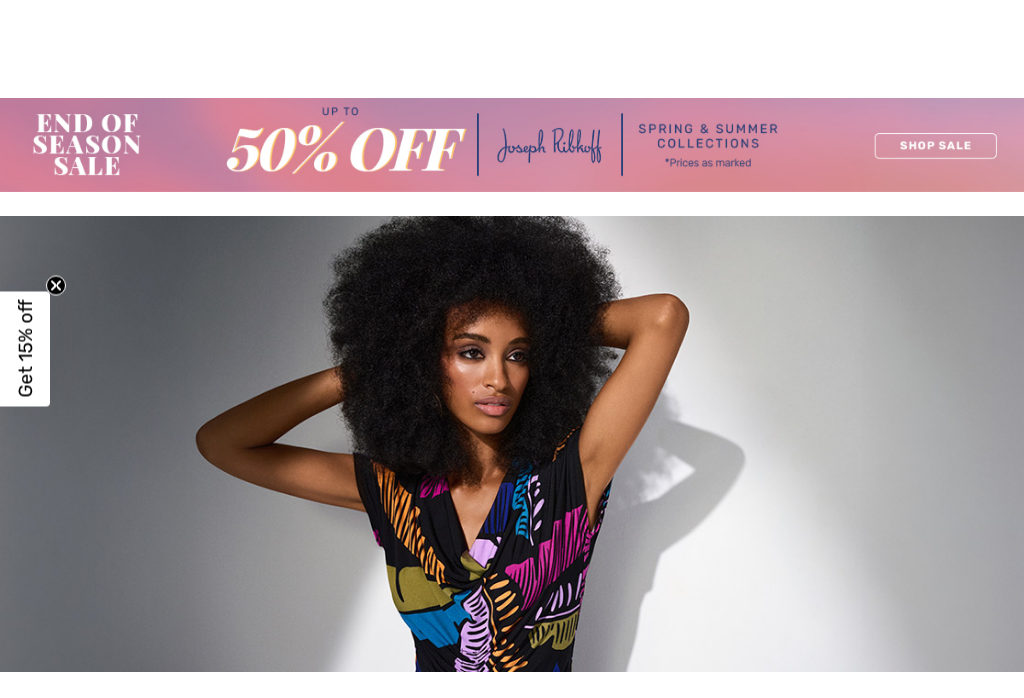 checkbox on "true" 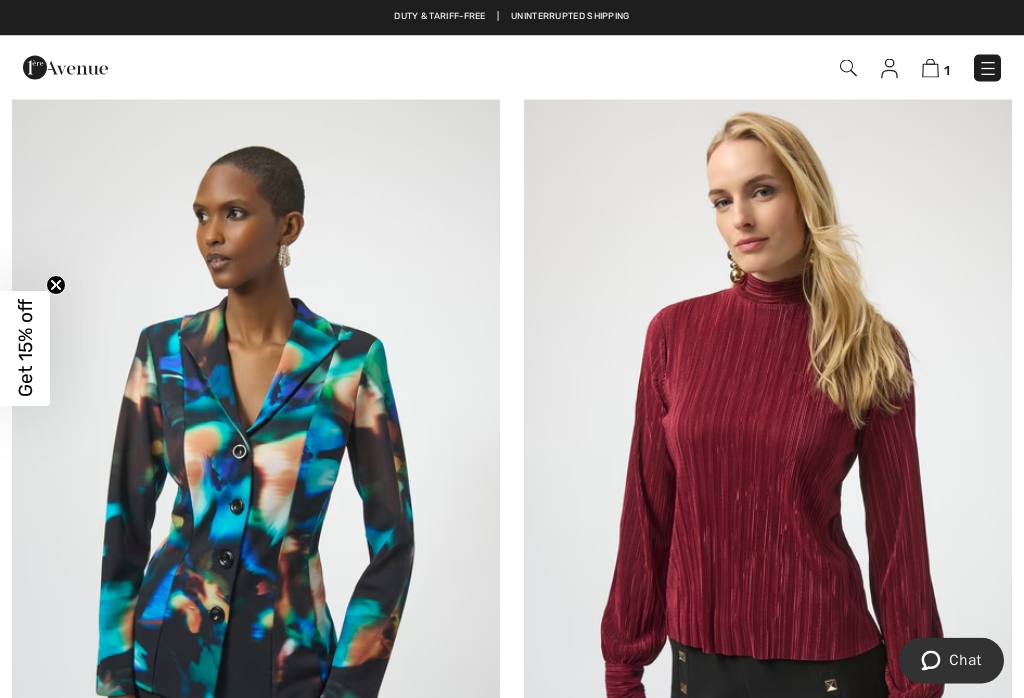 scroll, scrollTop: 0, scrollLeft: 0, axis: both 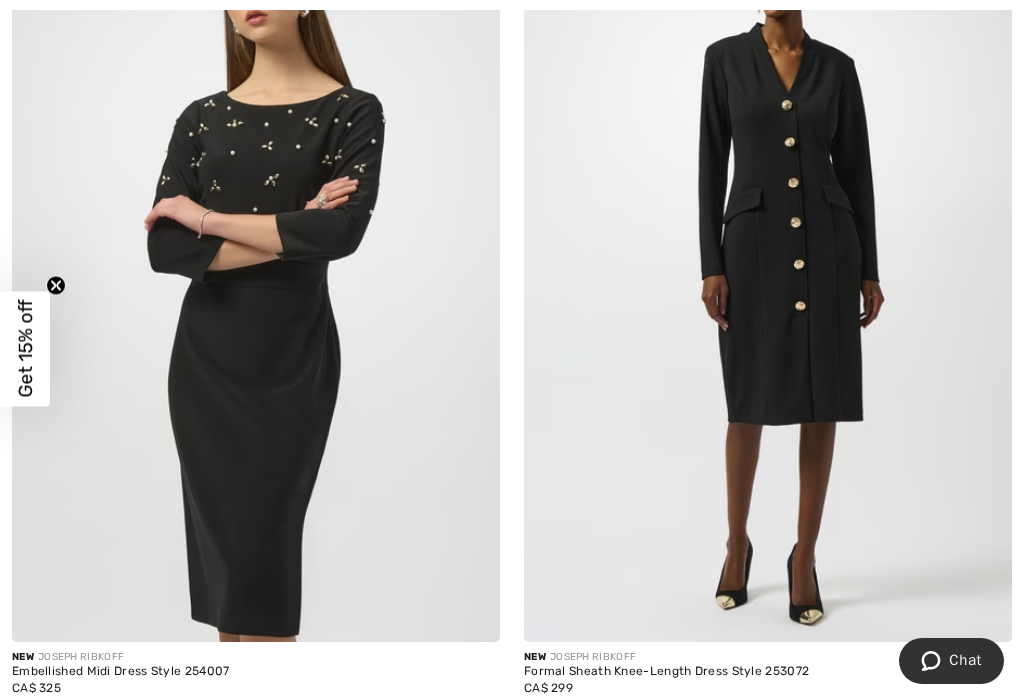click at bounding box center (256, 276) 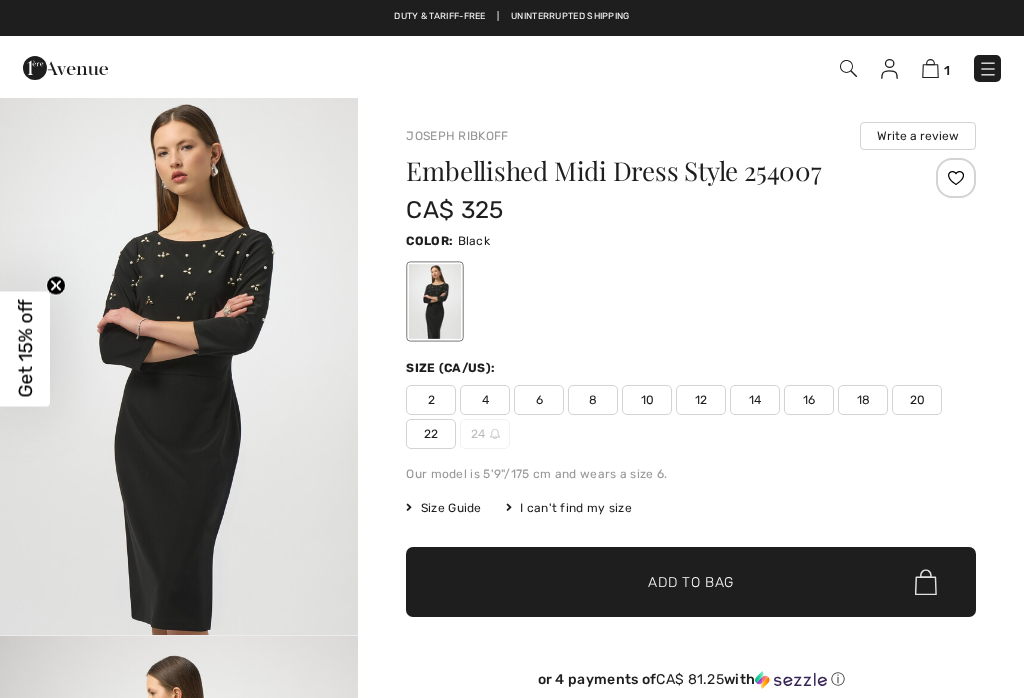 scroll, scrollTop: 0, scrollLeft: 0, axis: both 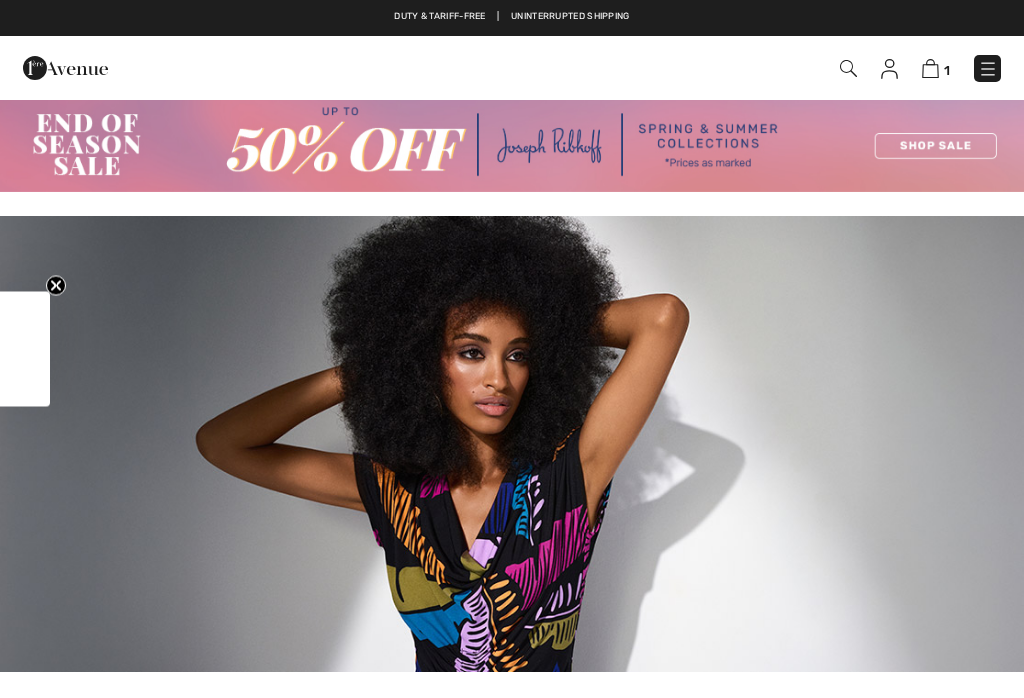 checkbox on "true" 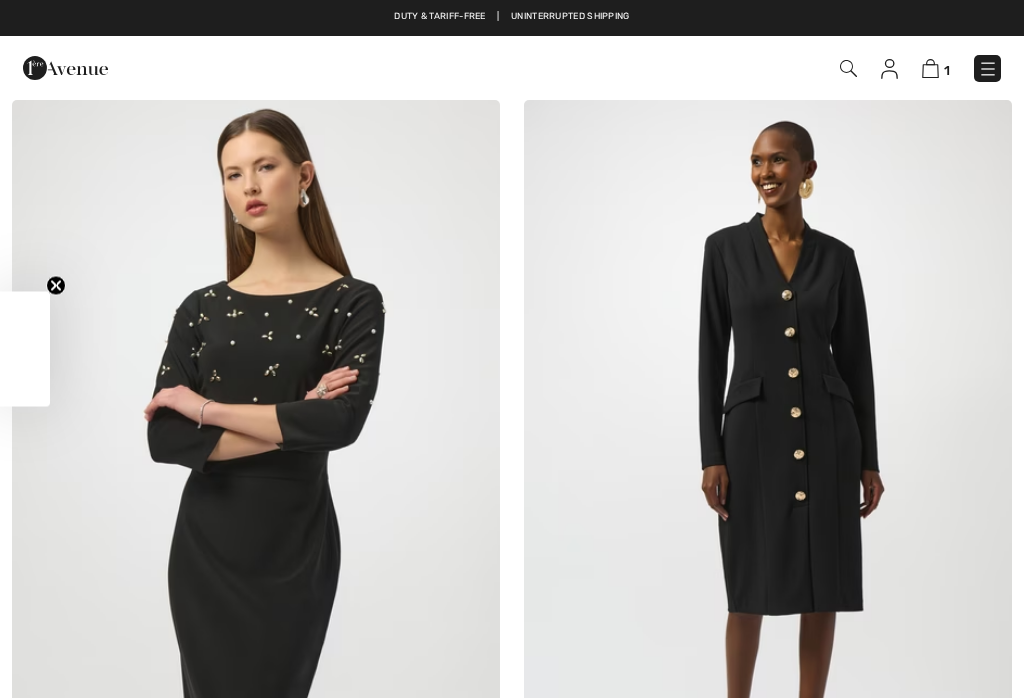 scroll, scrollTop: 0, scrollLeft: 0, axis: both 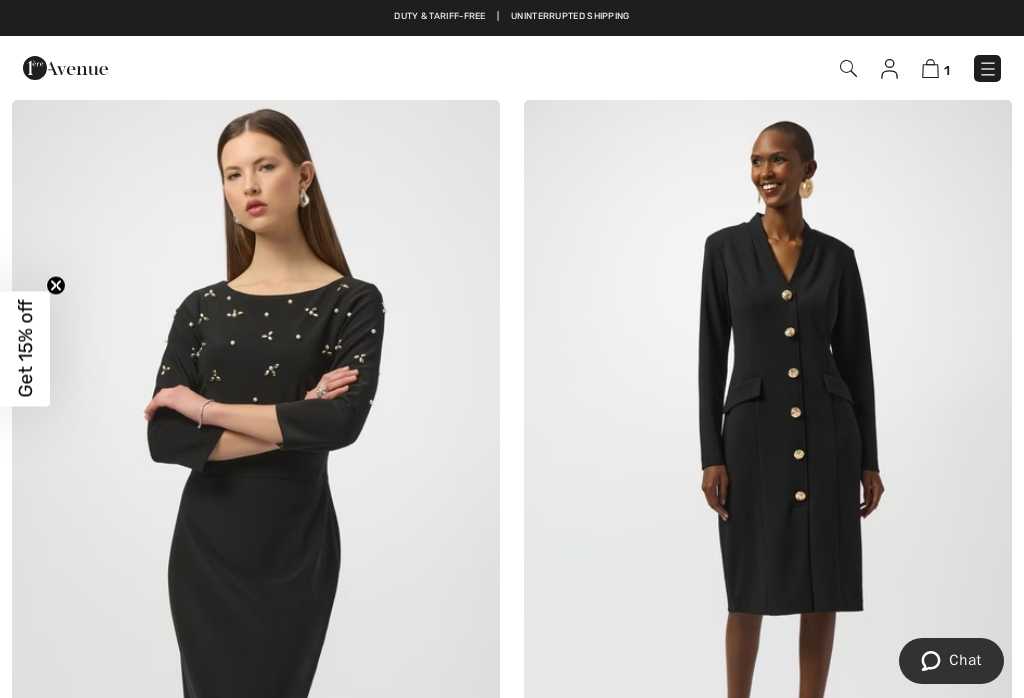 click at bounding box center (768, 466) 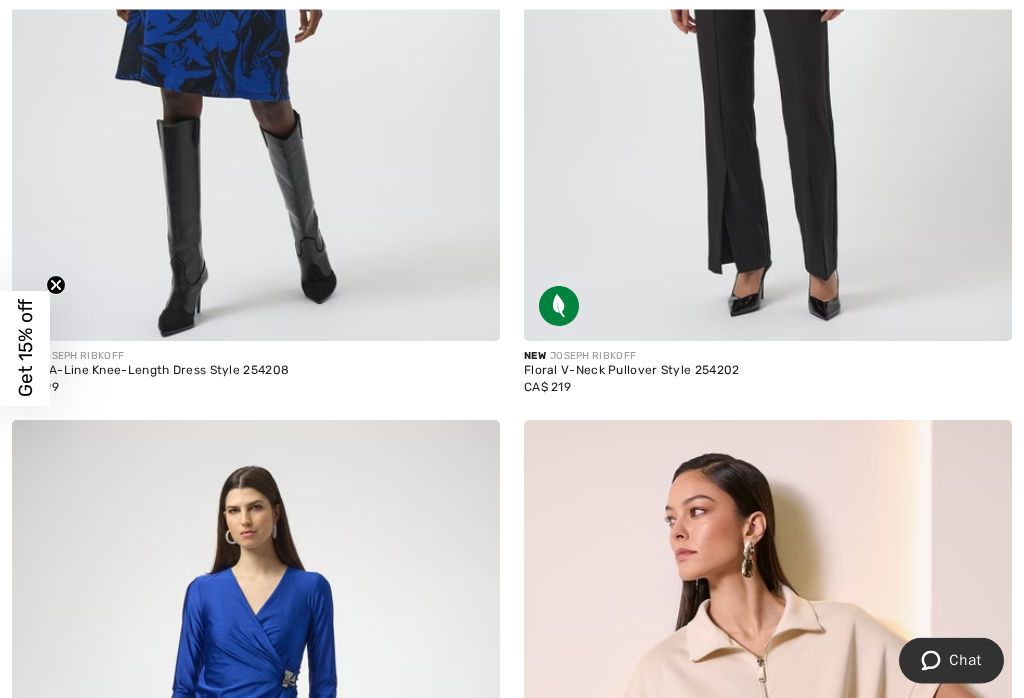 scroll, scrollTop: 3045, scrollLeft: 0, axis: vertical 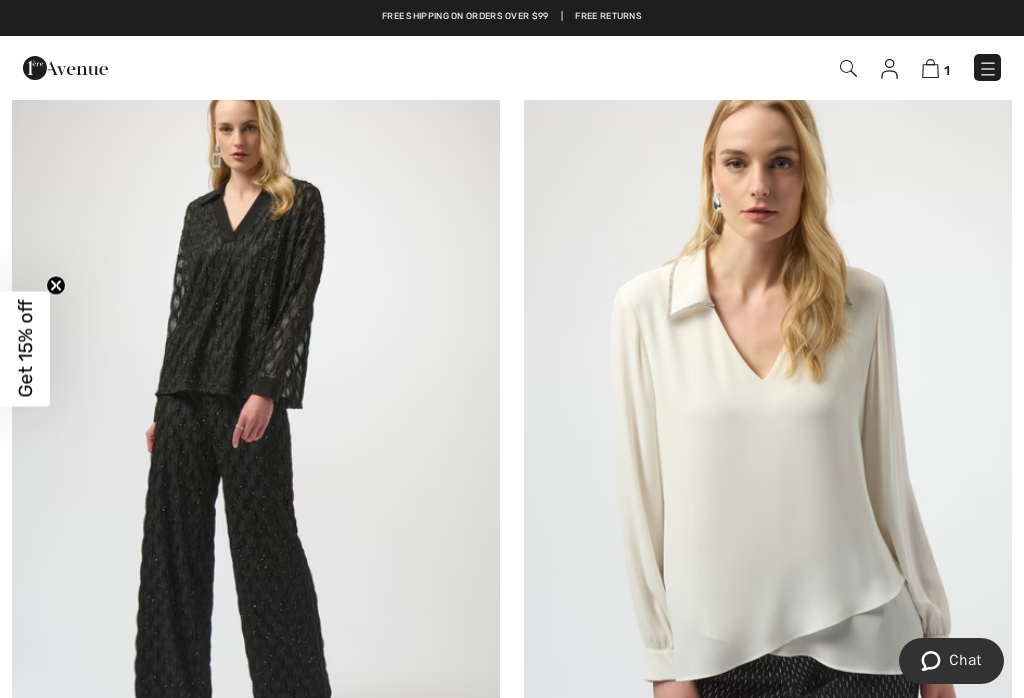 click at bounding box center [988, 69] 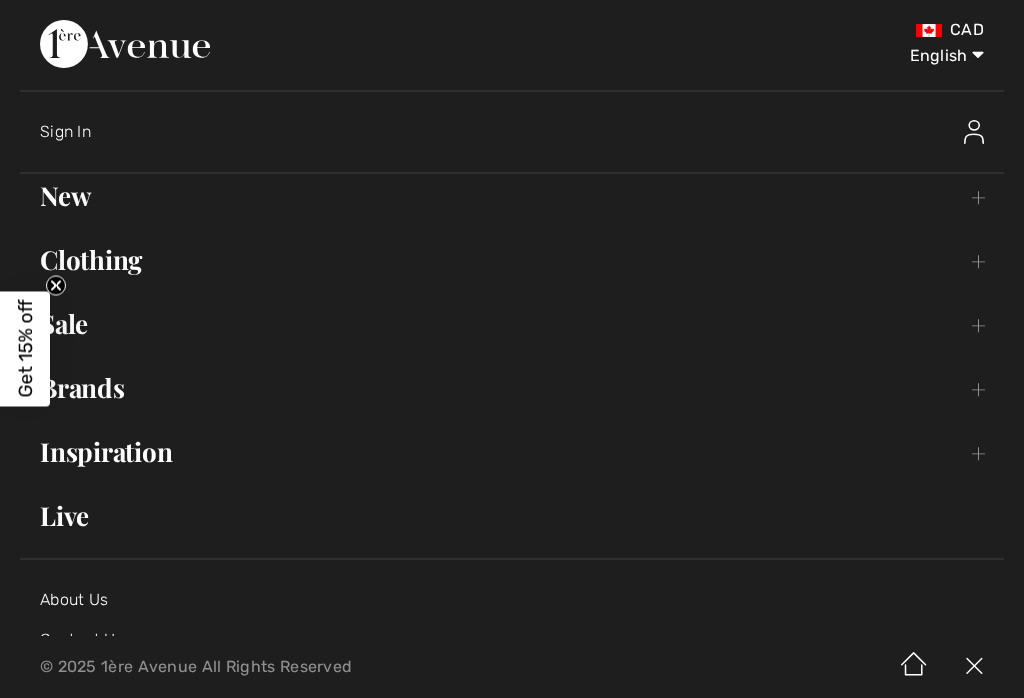 click on "Brands Open submenu" at bounding box center [512, 388] 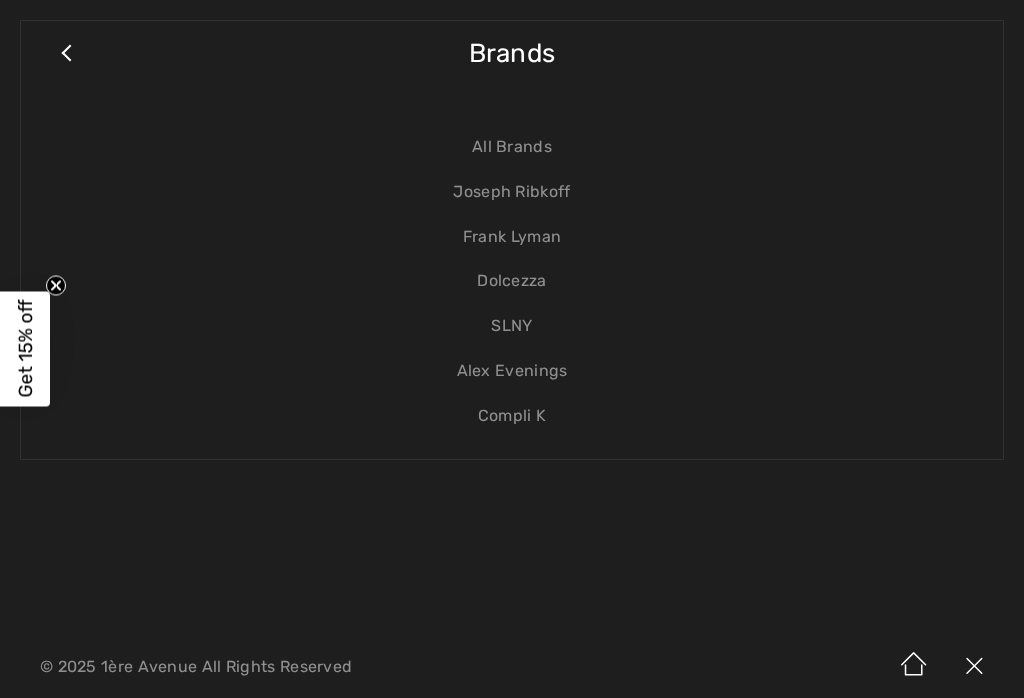 click on "Frank Lyman" at bounding box center (512, 237) 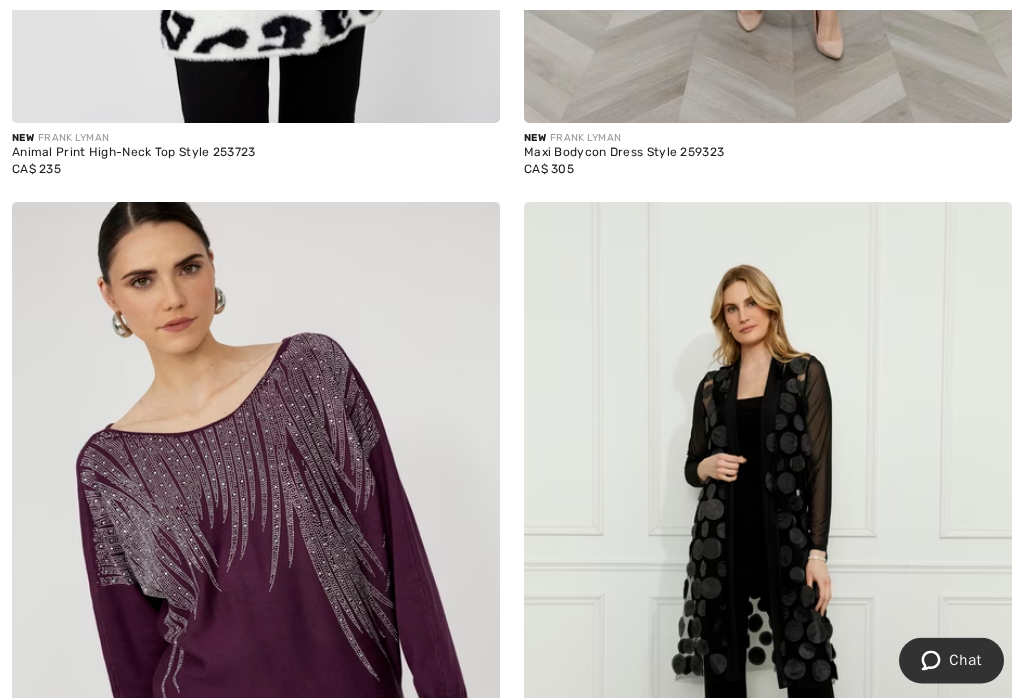 scroll, scrollTop: 0, scrollLeft: 0, axis: both 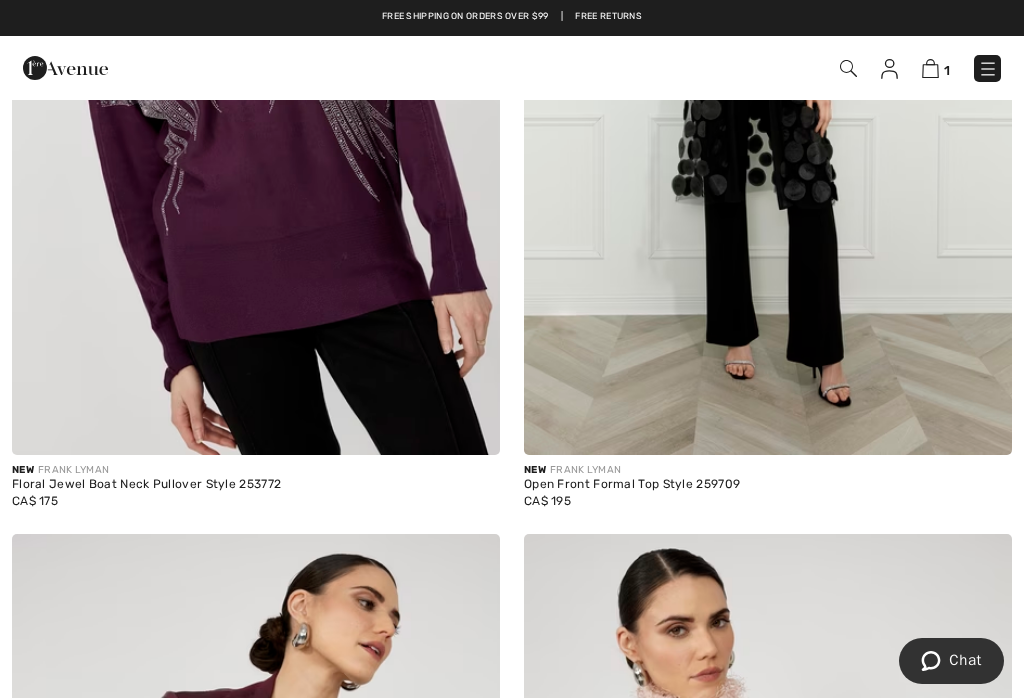 click on "Free shipping on orders over $99
|
Free Returns" at bounding box center [512, 27] 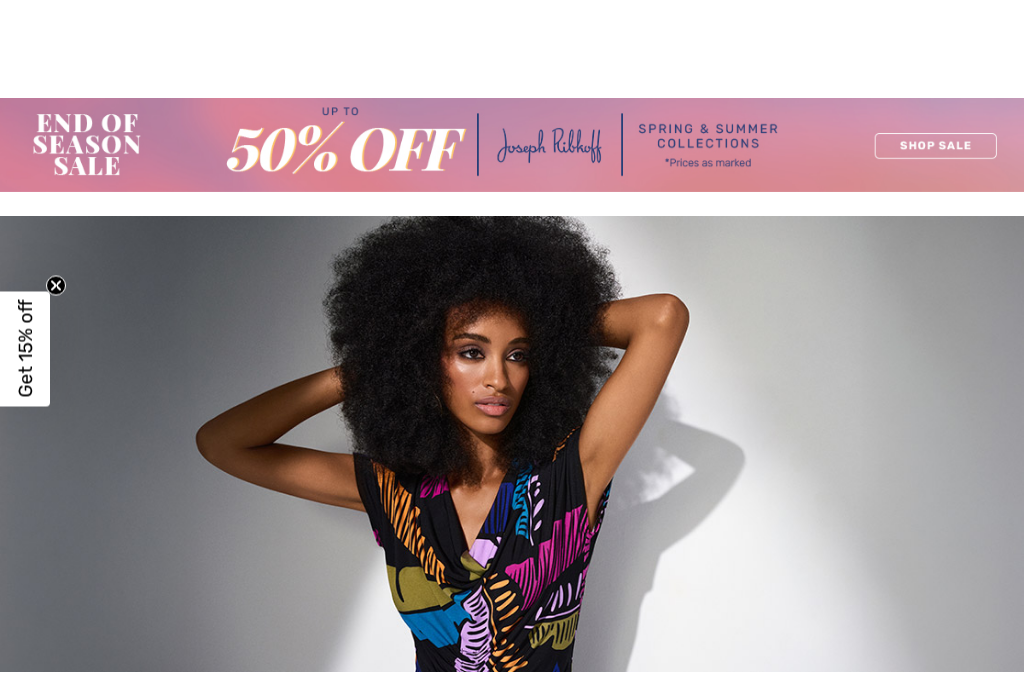 checkbox on "true" 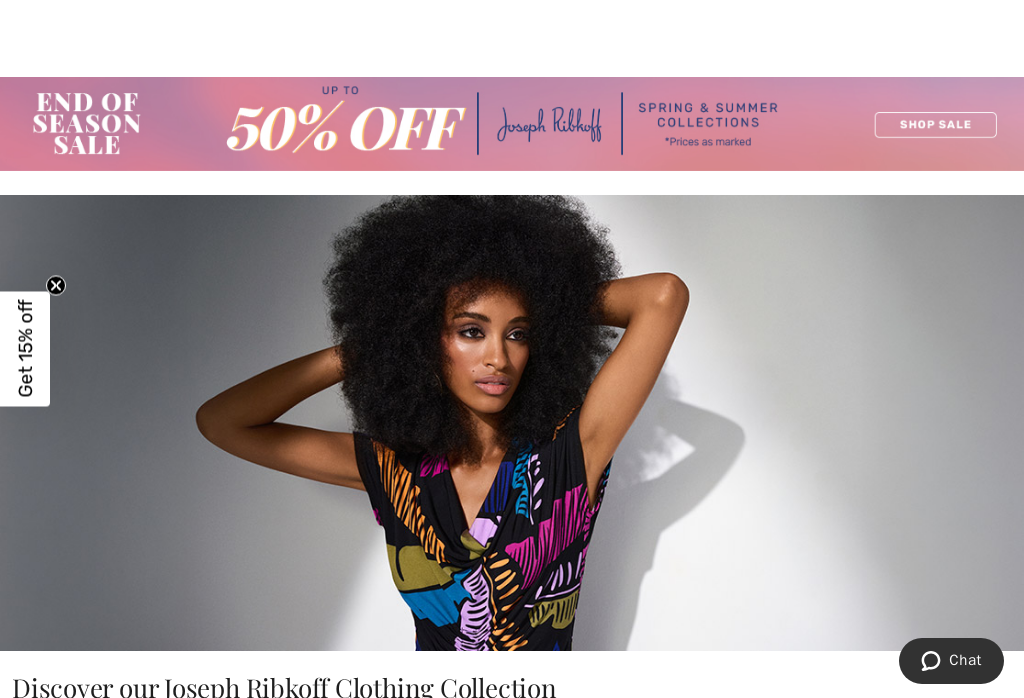 scroll, scrollTop: 0, scrollLeft: 0, axis: both 